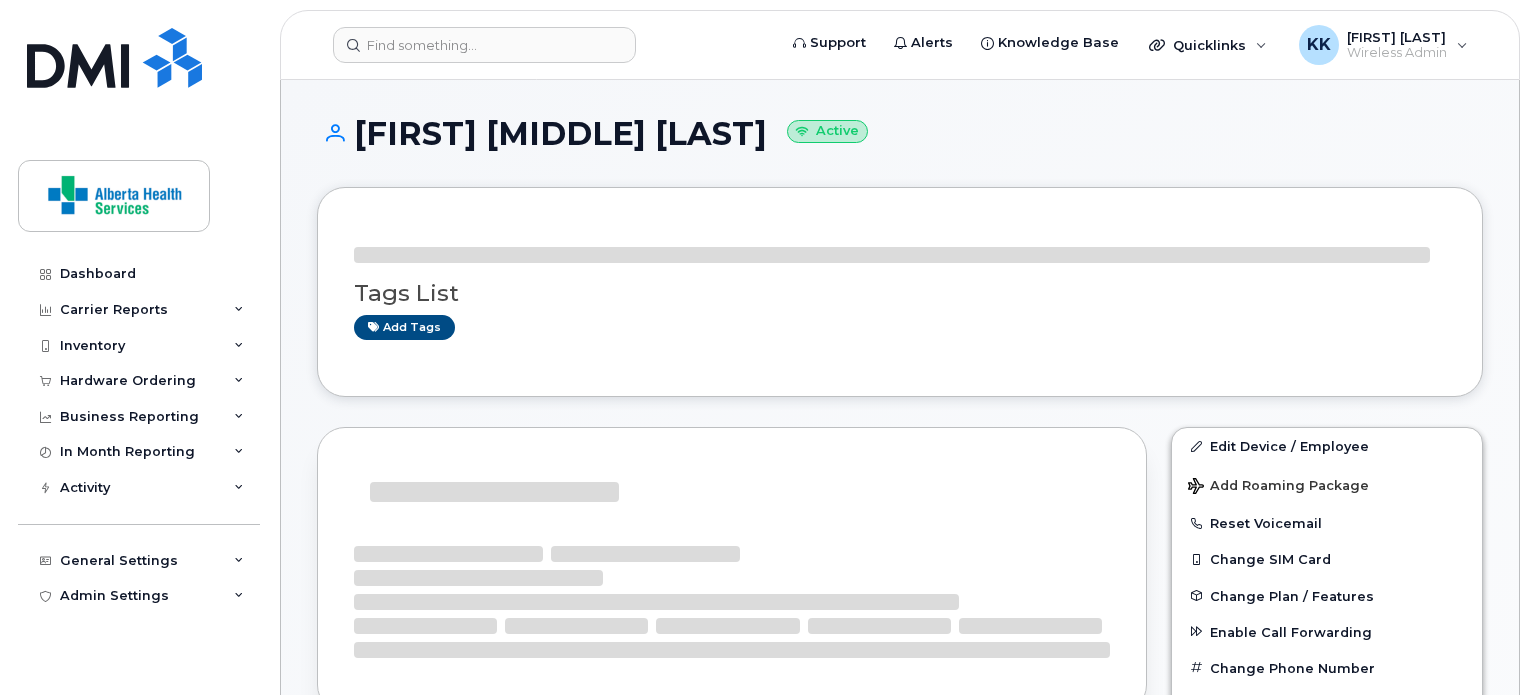 scroll, scrollTop: 0, scrollLeft: 0, axis: both 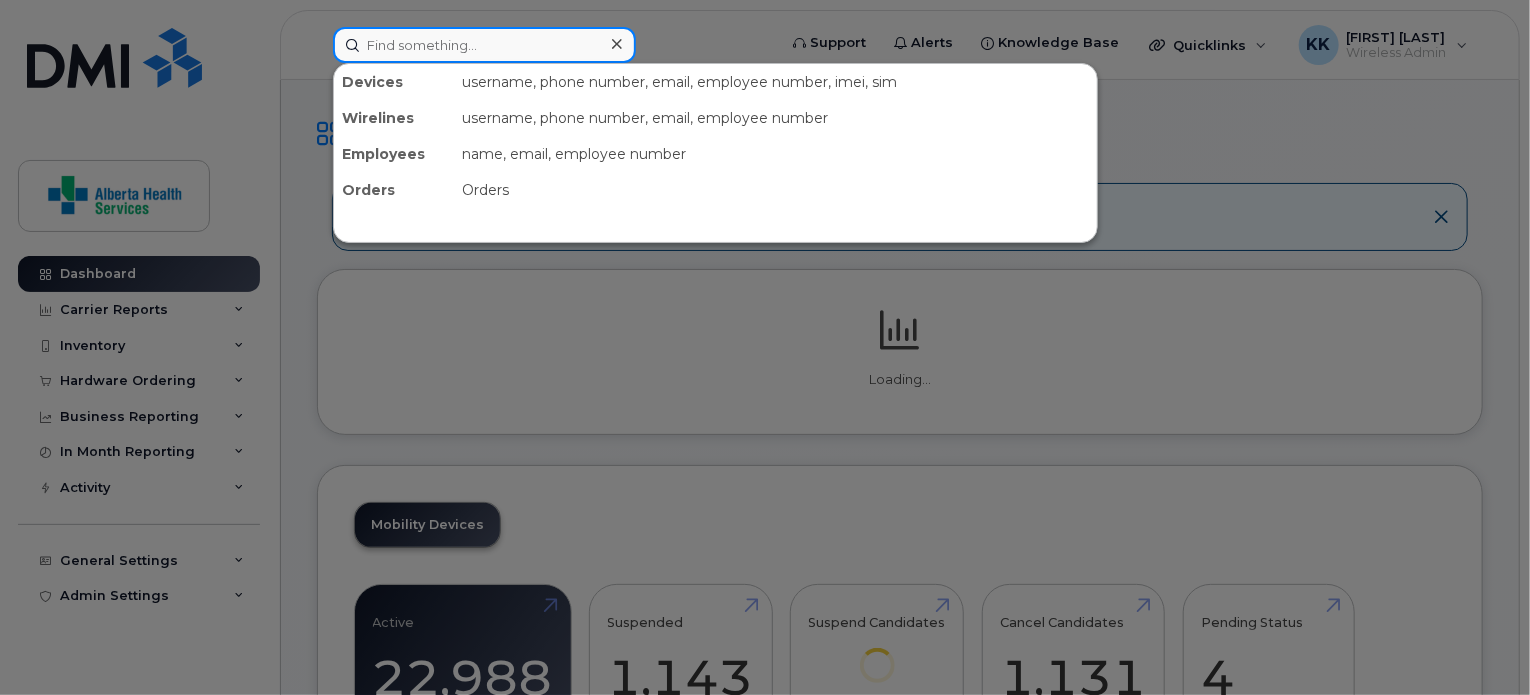 click at bounding box center (484, 45) 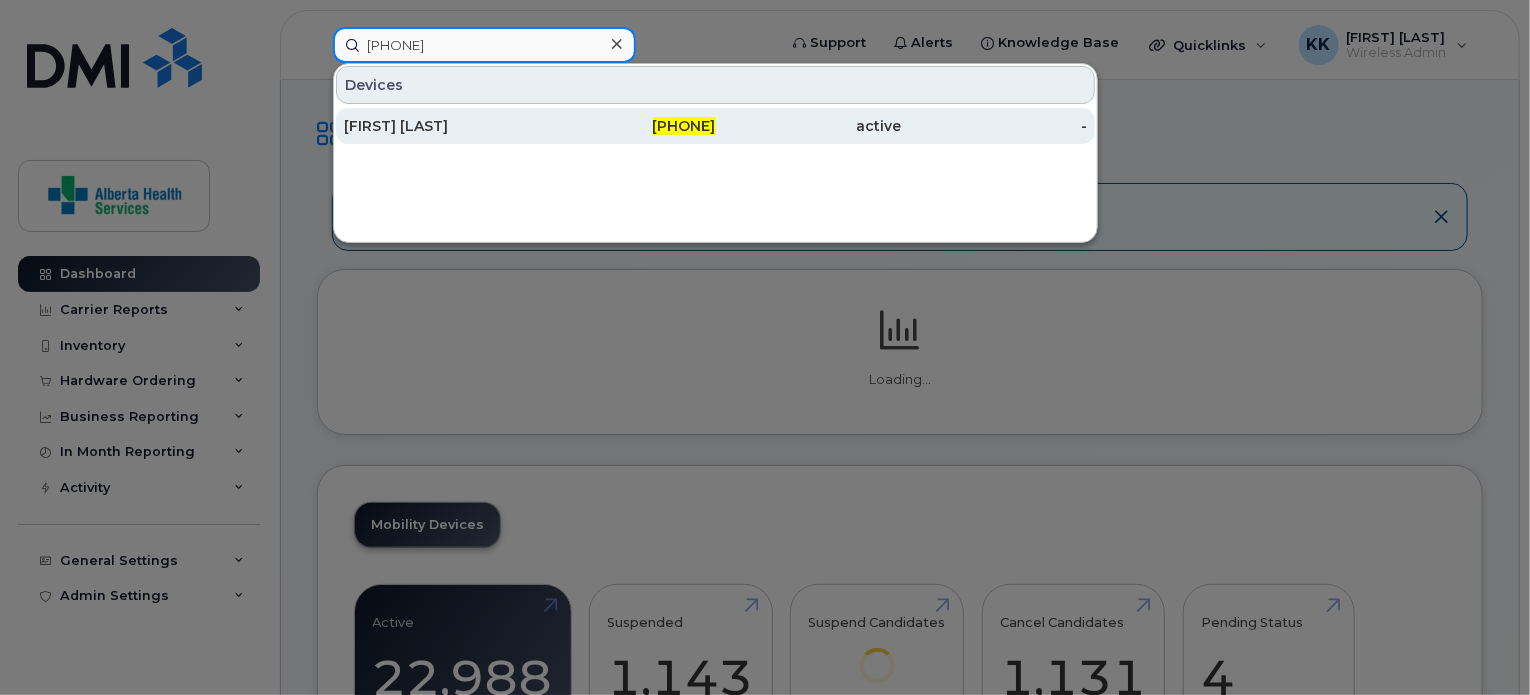 type on "780-507-8677" 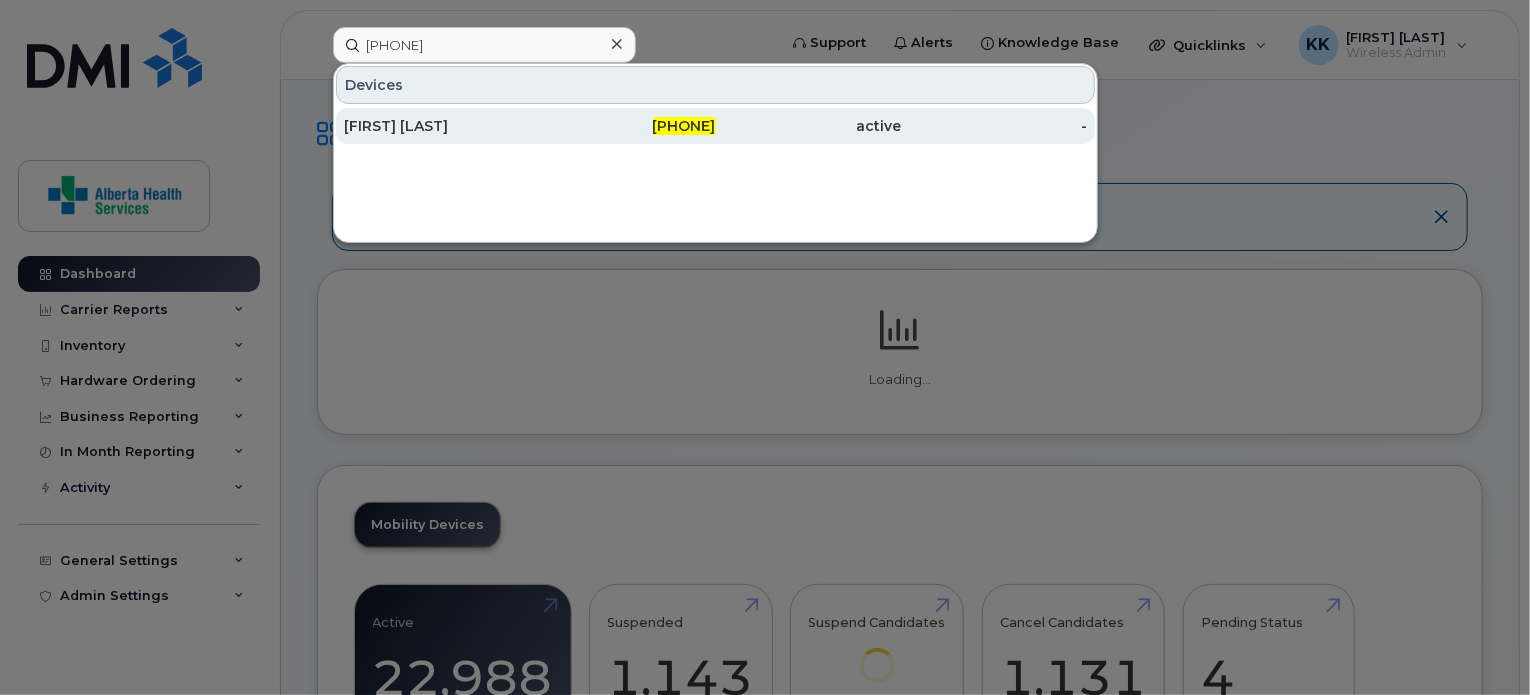 click on "780-507-8677" at bounding box center [623, 126] 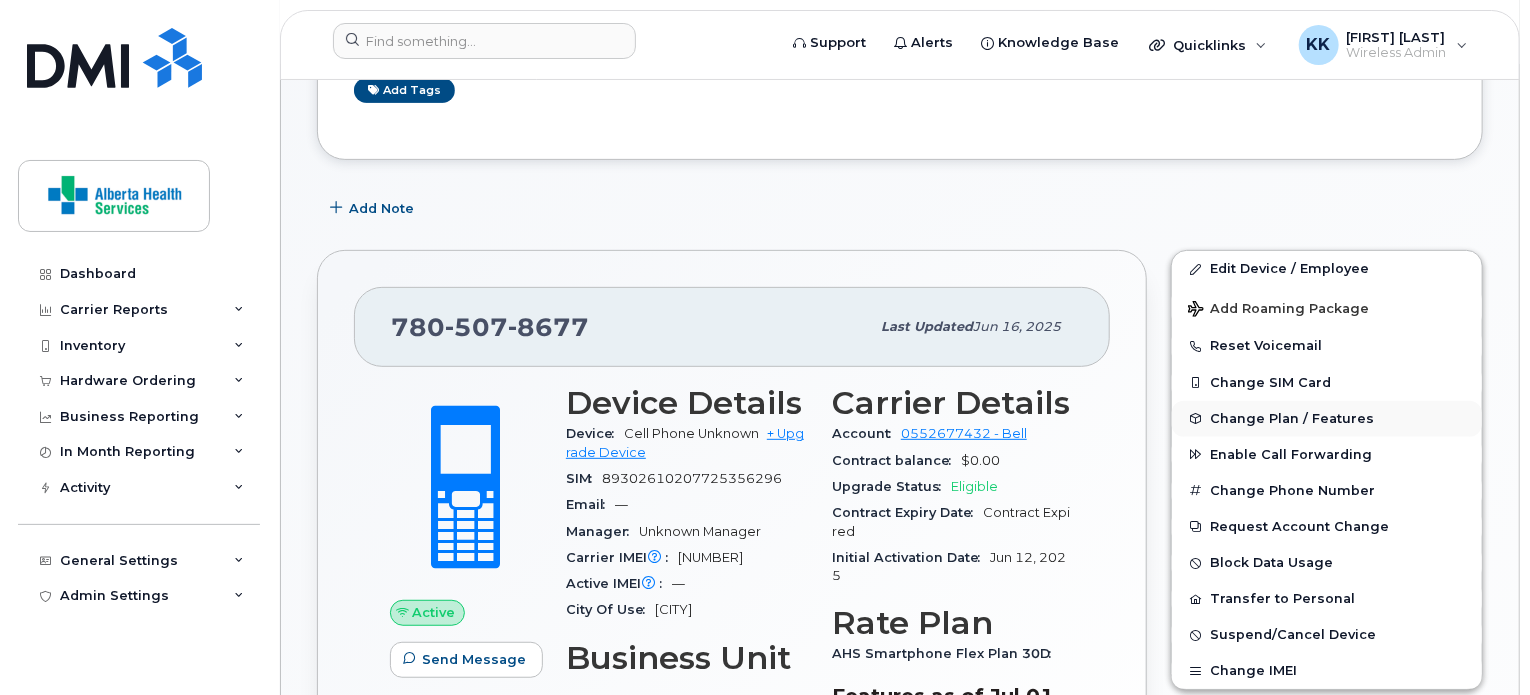 scroll, scrollTop: 424, scrollLeft: 0, axis: vertical 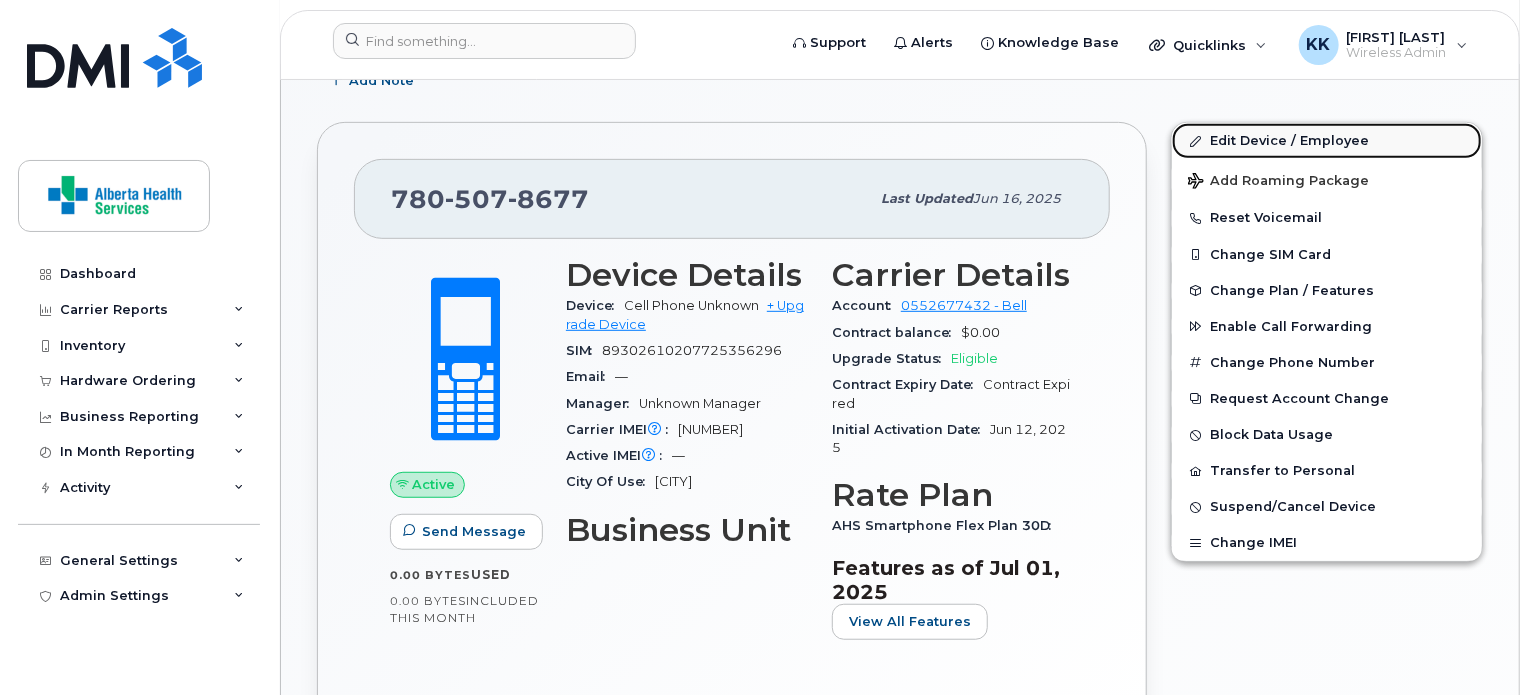 click on "Edit Device / Employee" at bounding box center (1327, 141) 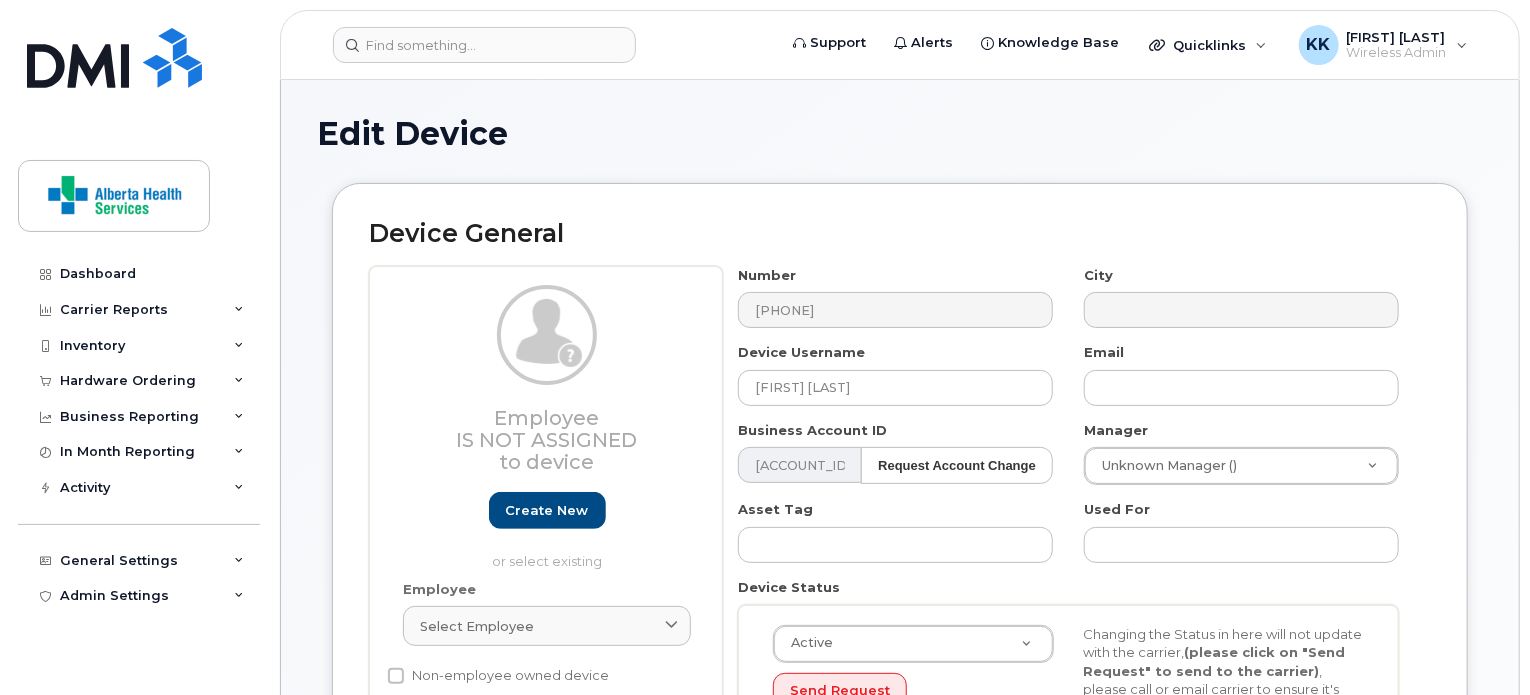 scroll, scrollTop: 120, scrollLeft: 0, axis: vertical 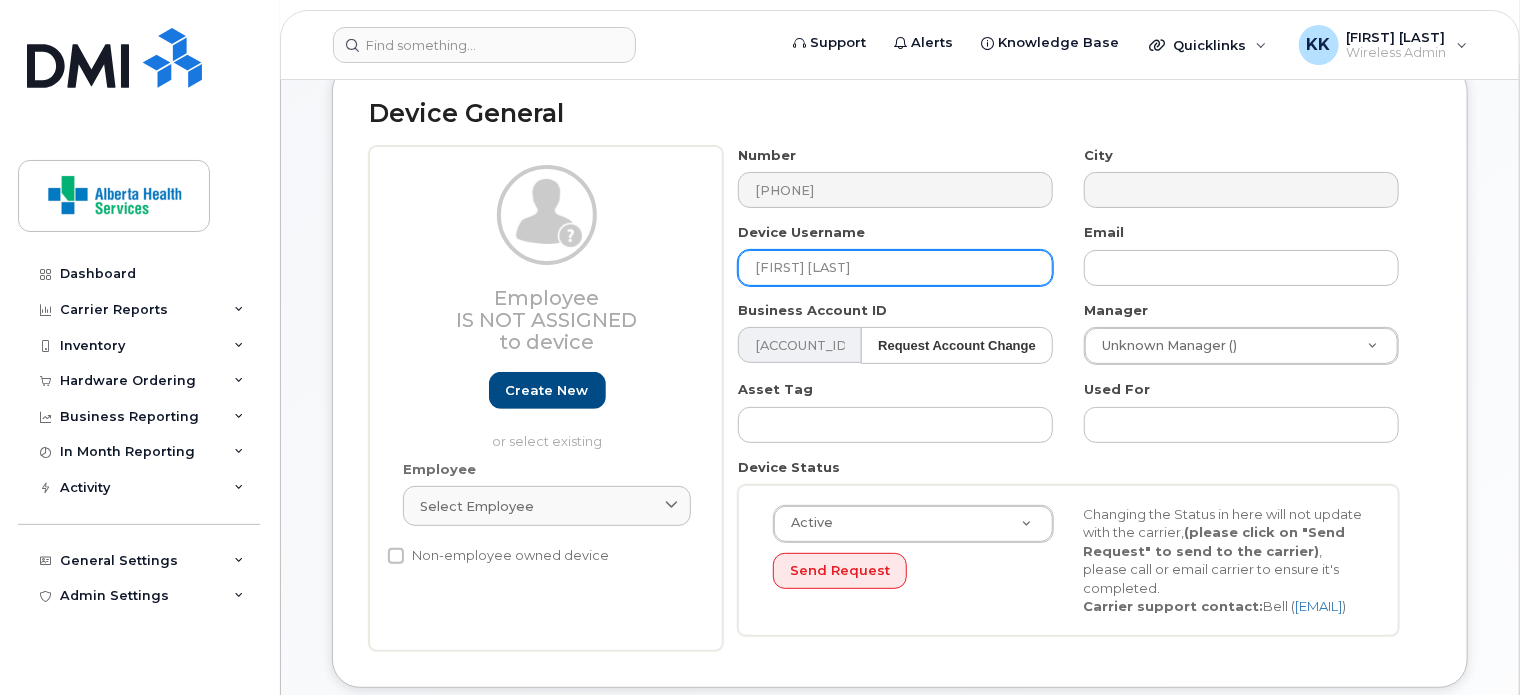 drag, startPoint x: 880, startPoint y: 263, endPoint x: 644, endPoint y: 254, distance: 236.17155 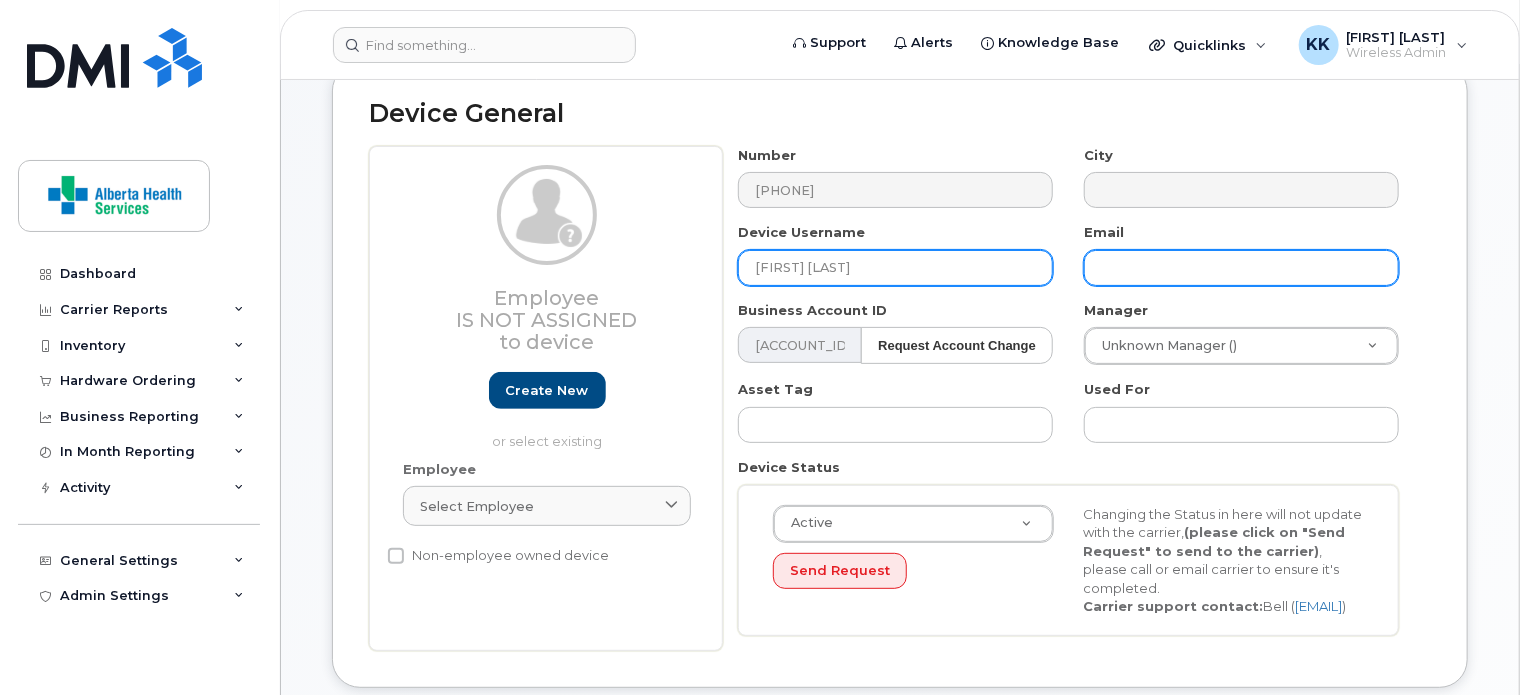 type on "Amal Antu" 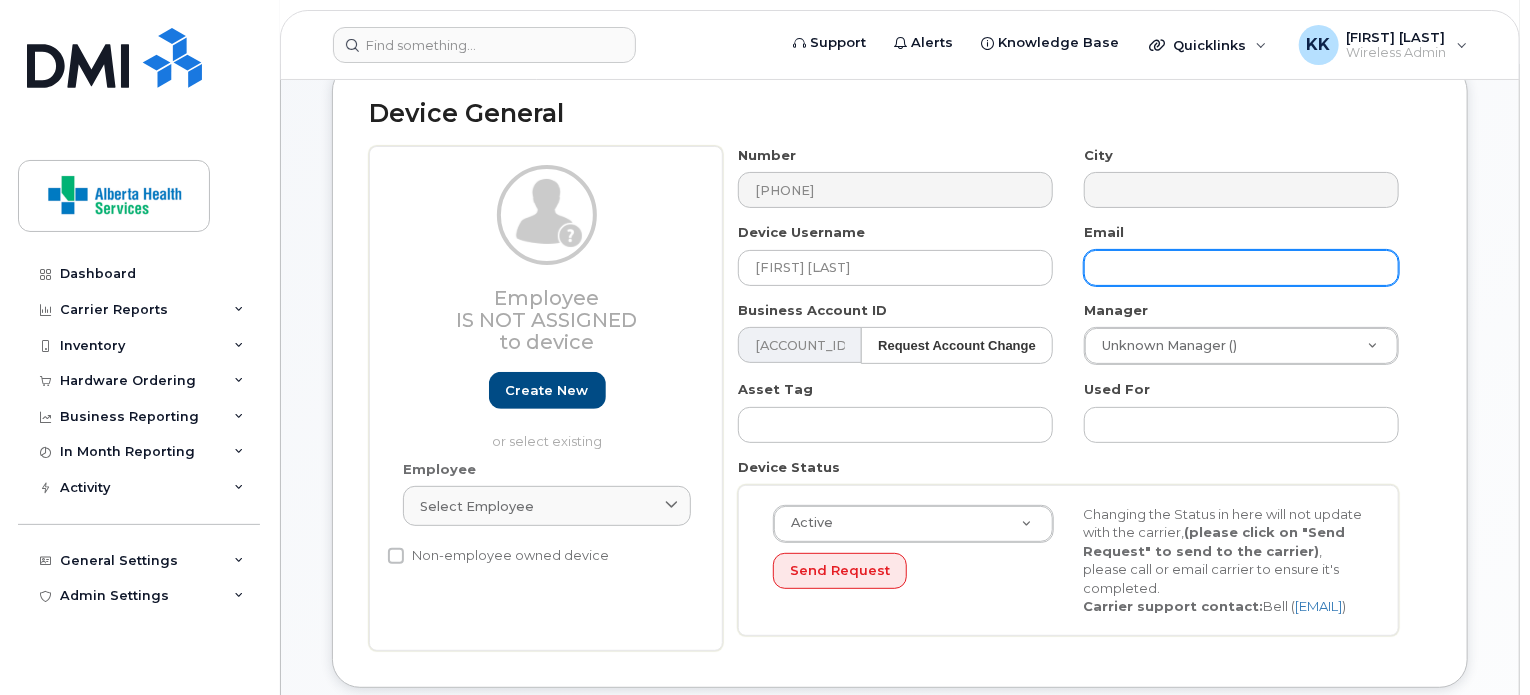 click at bounding box center (1241, 268) 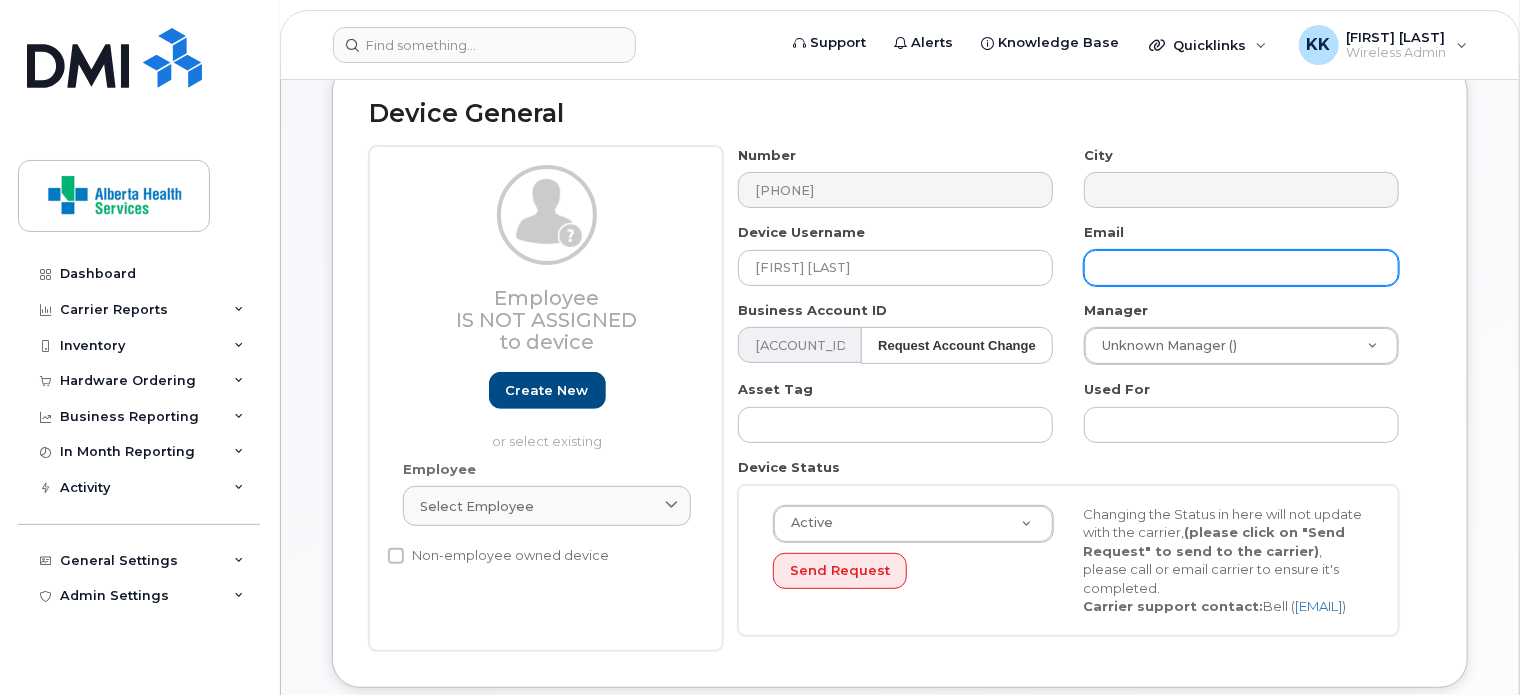 paste on "Amal.Antu@recoveryalberta.ca" 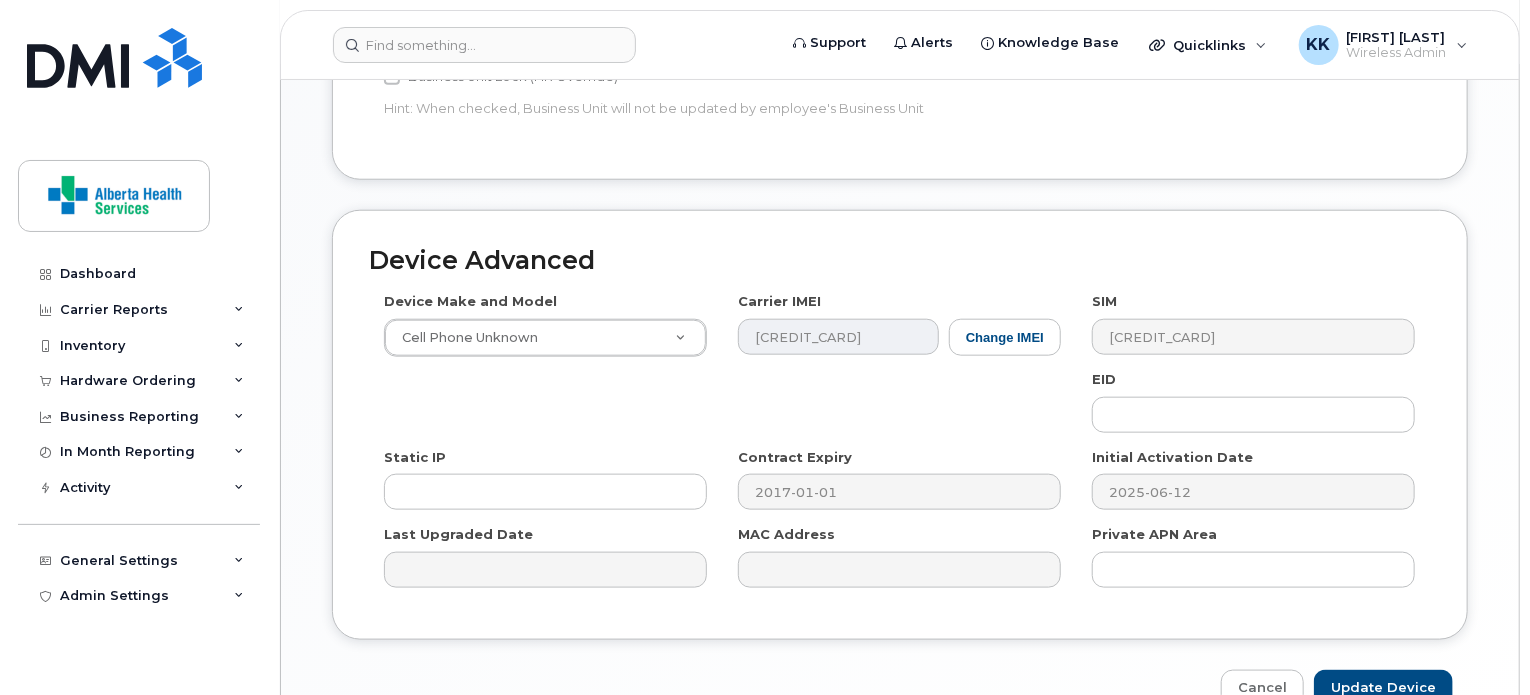 scroll, scrollTop: 1042, scrollLeft: 0, axis: vertical 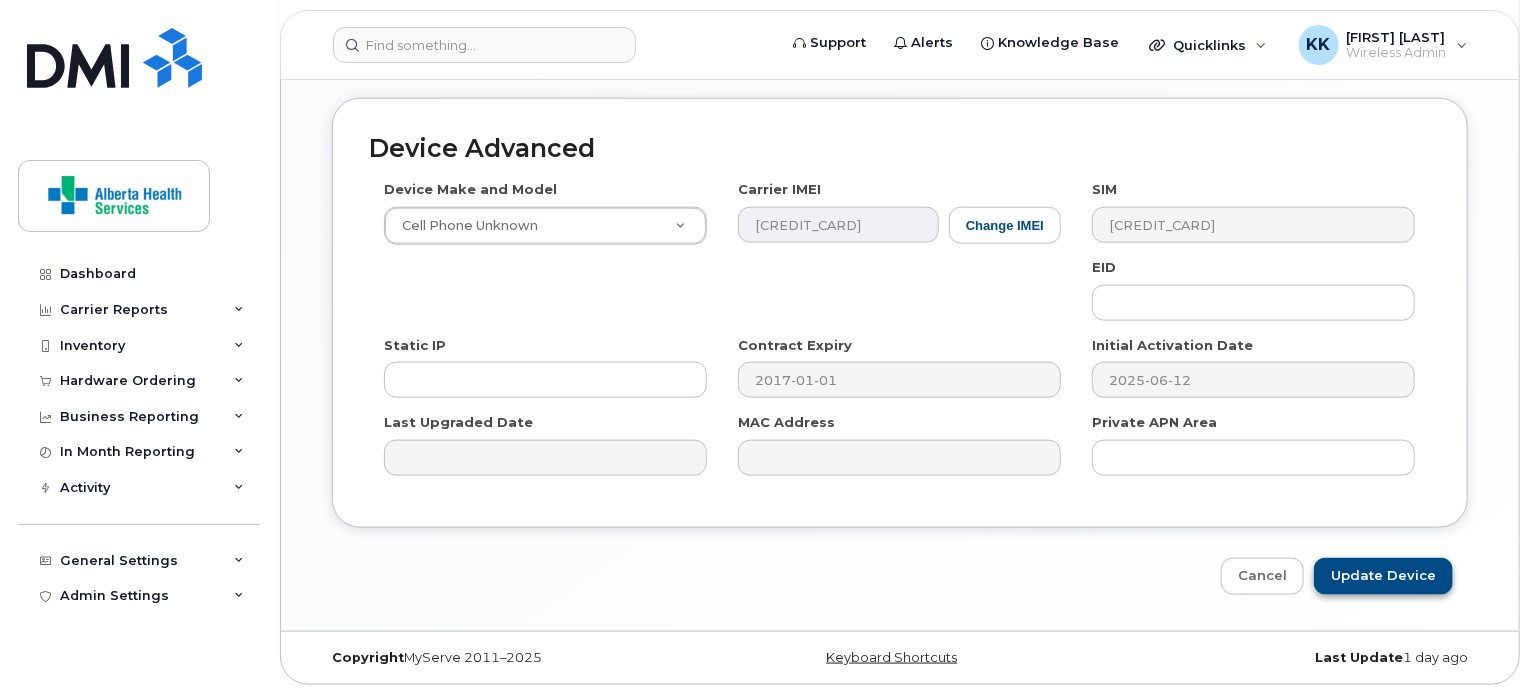 type on "[EMAIL]@[DOMAIN].ca" 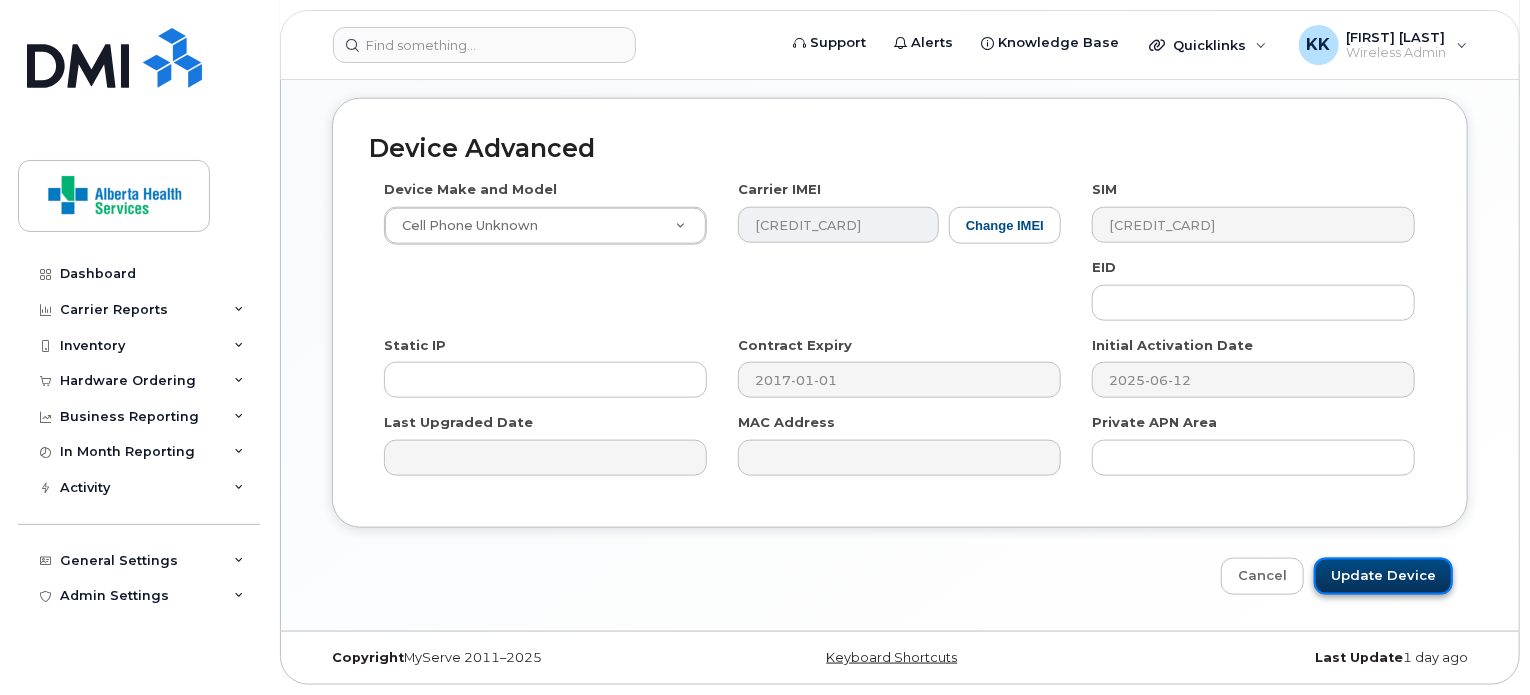 click on "Update Device" at bounding box center [1383, 576] 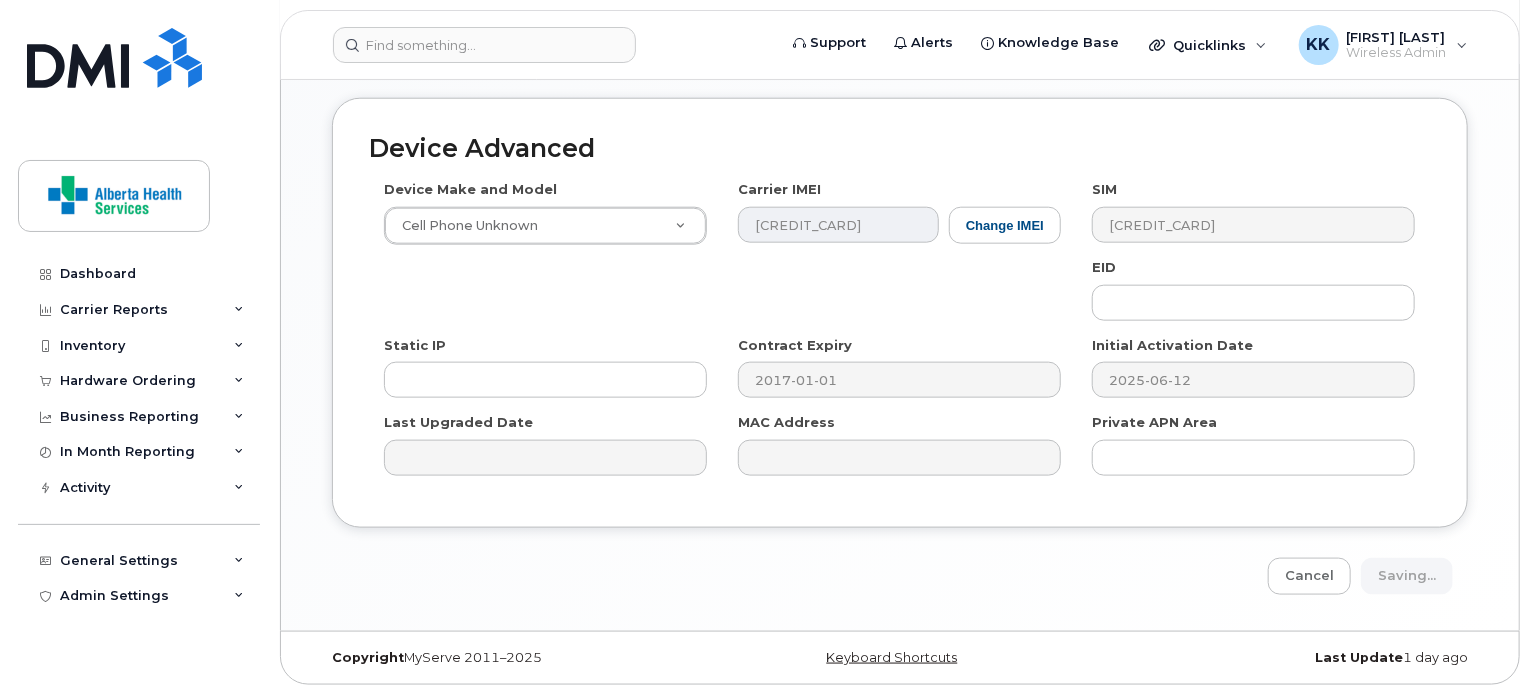 type on "Saving..." 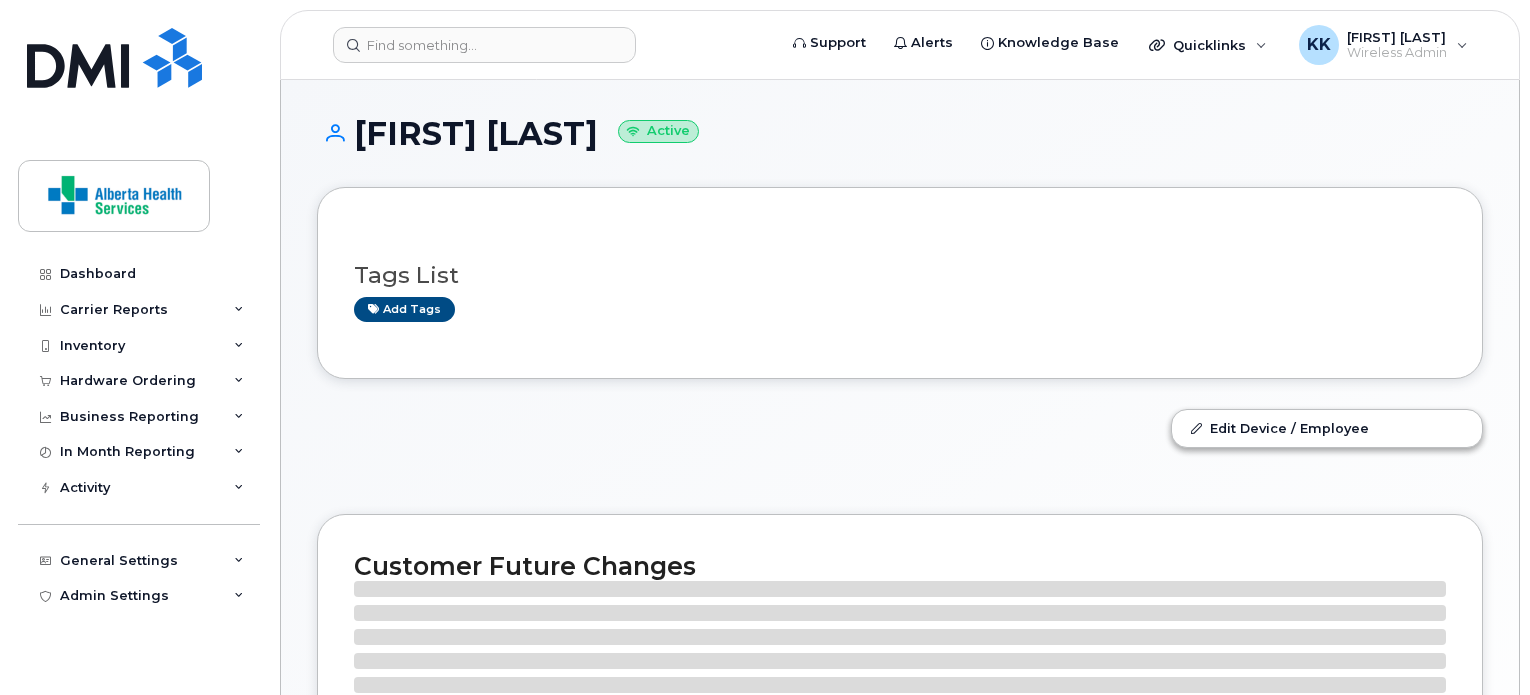 scroll, scrollTop: 0, scrollLeft: 0, axis: both 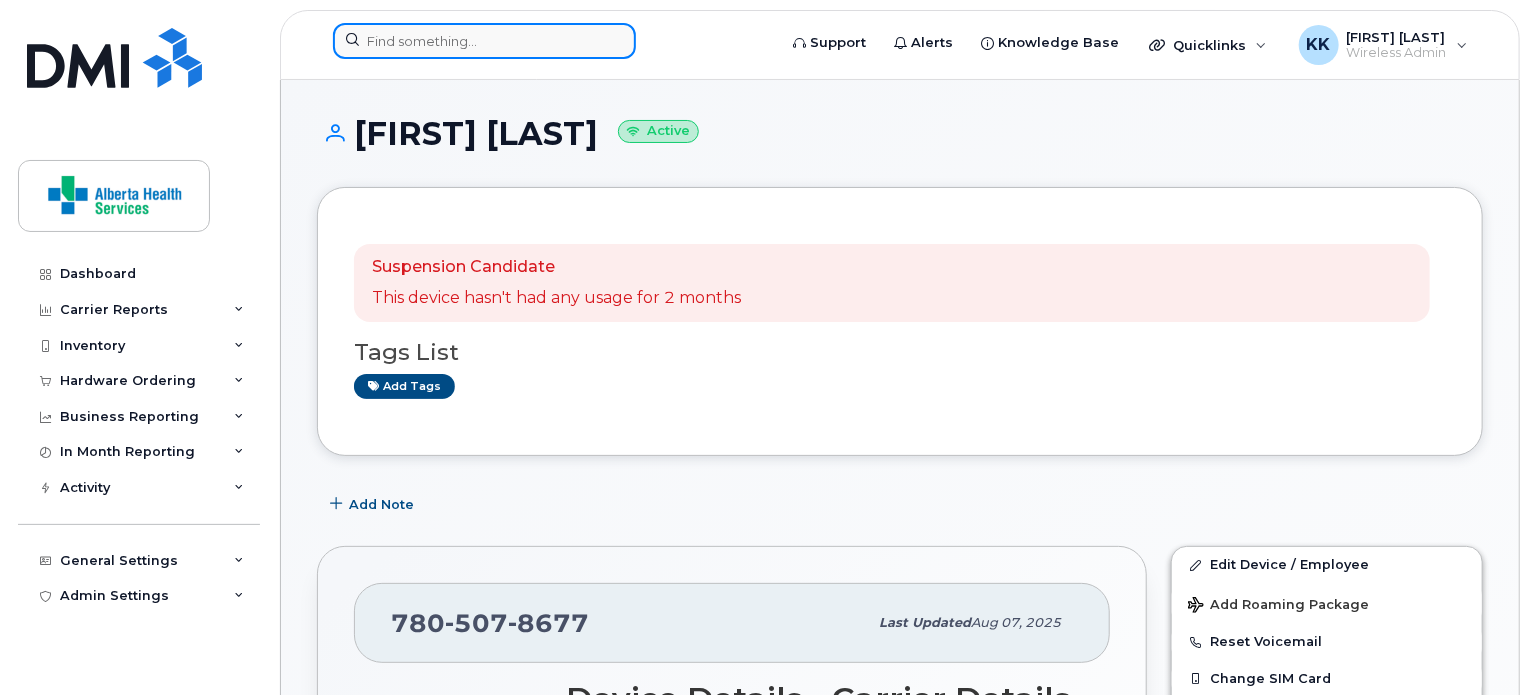 click at bounding box center (484, 41) 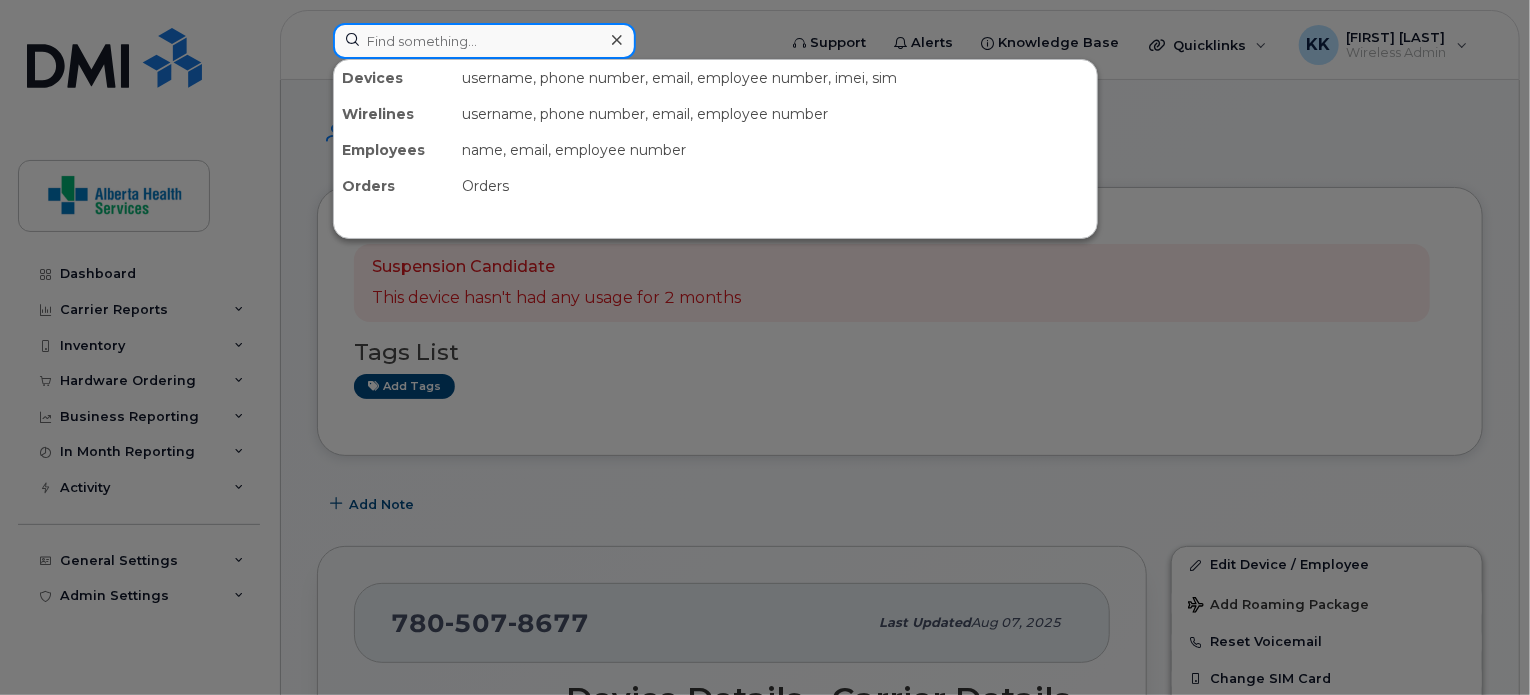 paste on "[PHONE]" 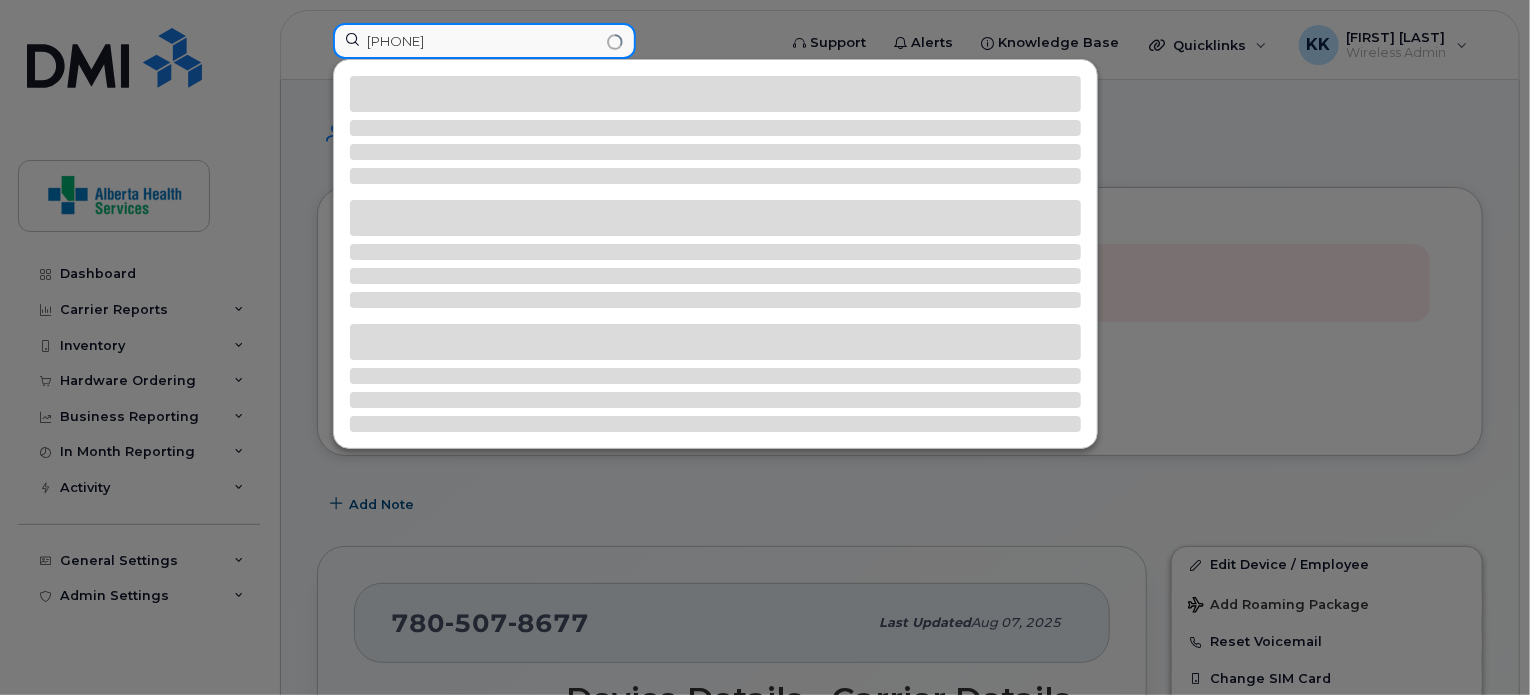 type on "[PHONE]" 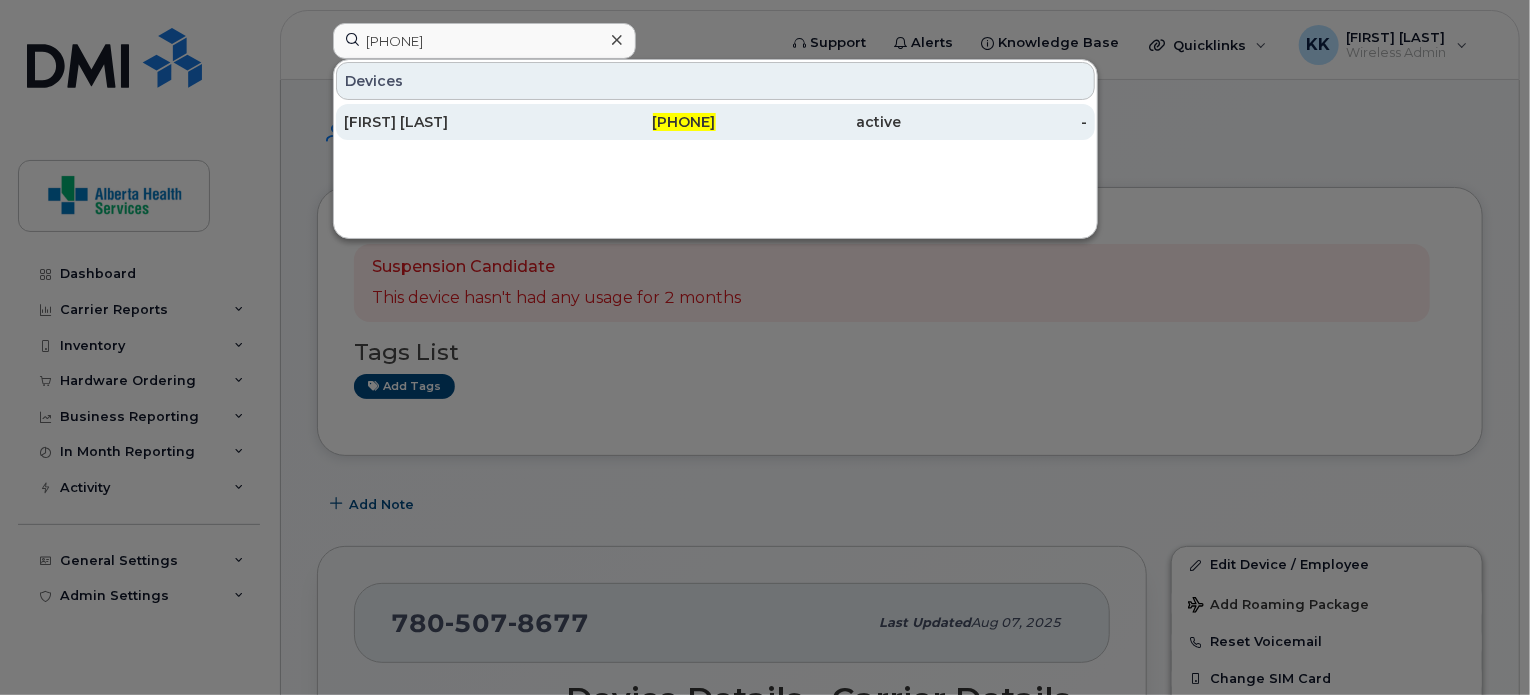 click on "[FIRST] [LAST]" at bounding box center (437, 122) 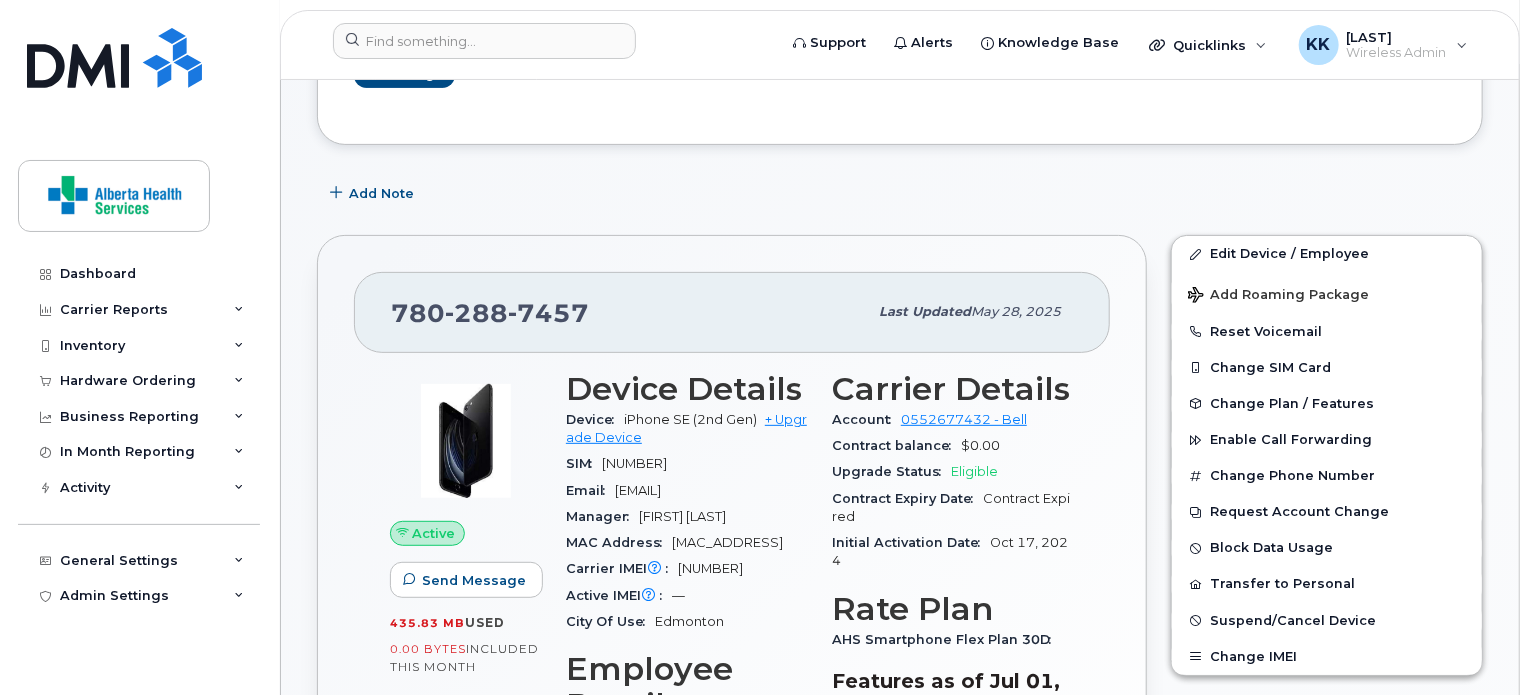 scroll, scrollTop: 235, scrollLeft: 0, axis: vertical 